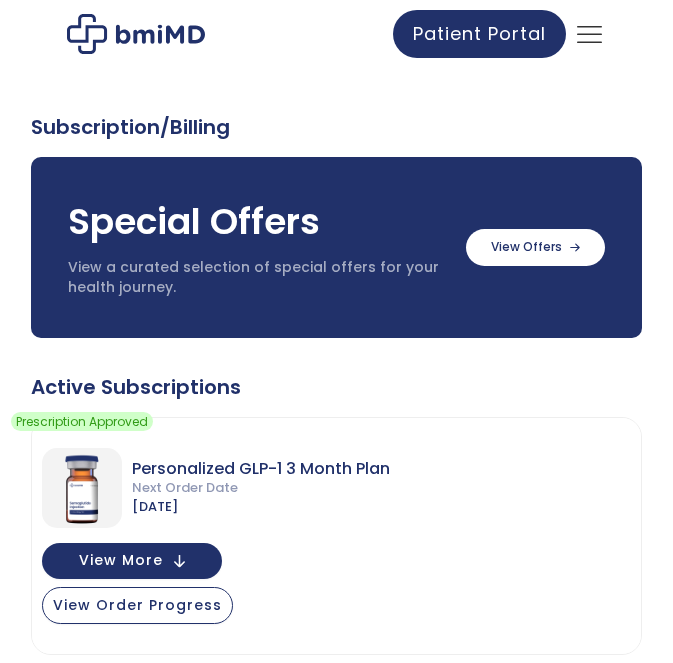 scroll, scrollTop: 0, scrollLeft: 0, axis: both 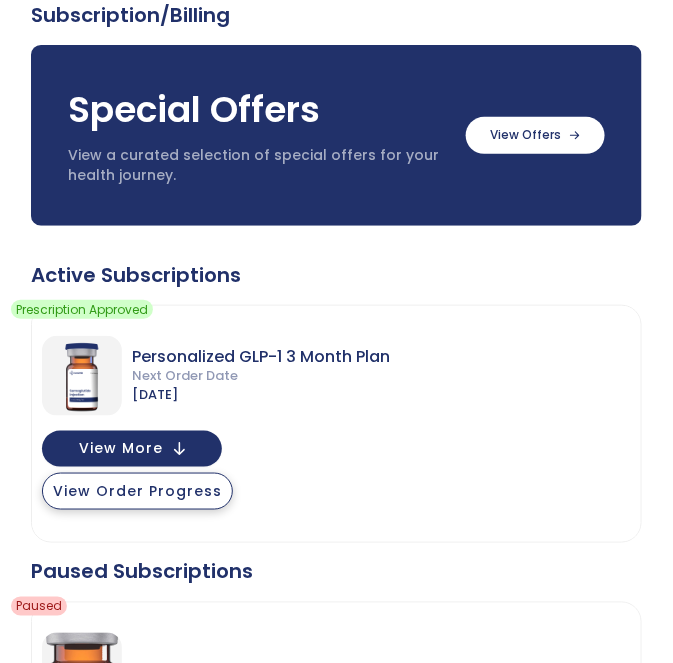 click on "View Order Progress" at bounding box center (137, 491) 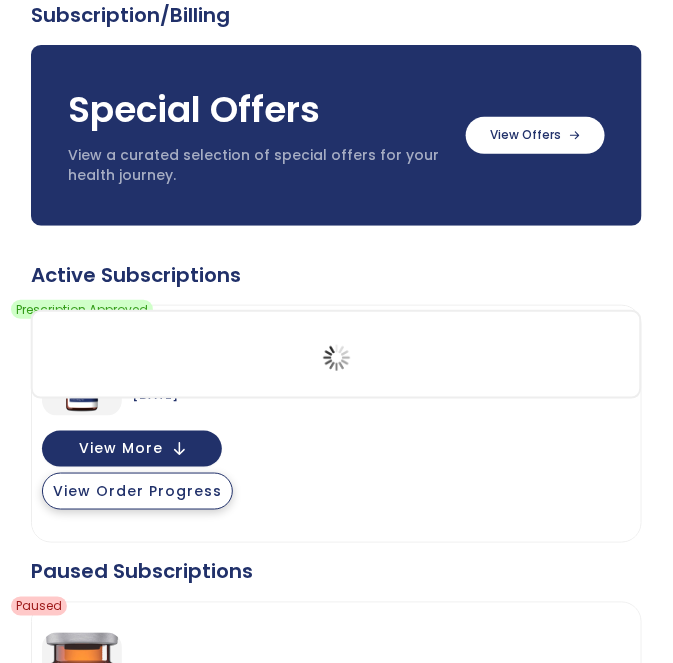 click on "View Order Progress" at bounding box center (137, 491) 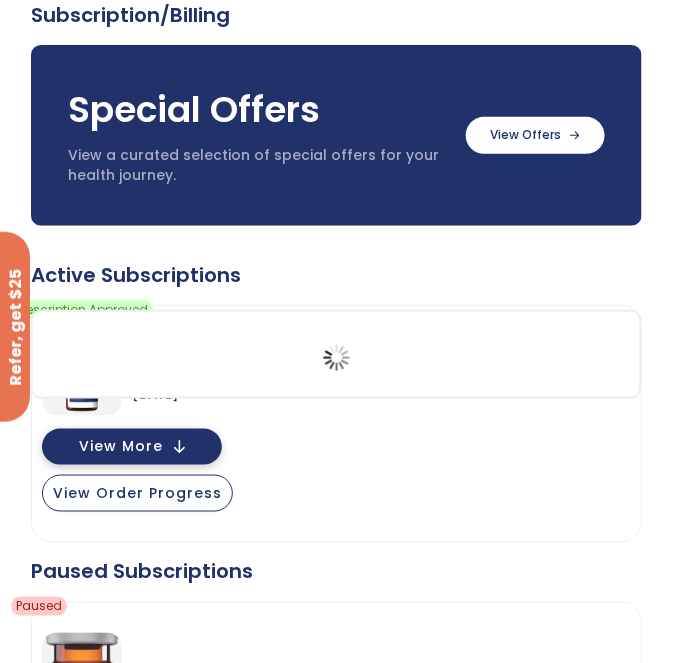 click on "View More" at bounding box center (132, 447) 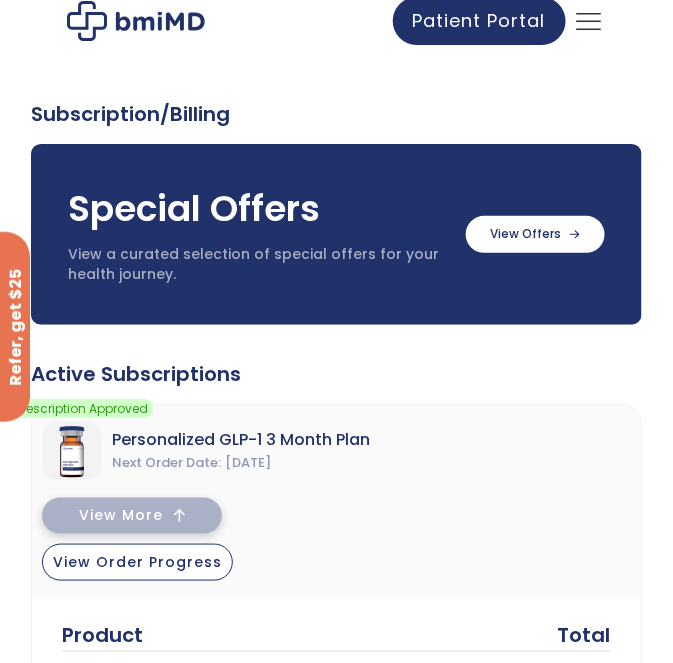 scroll, scrollTop: 11, scrollLeft: 0, axis: vertical 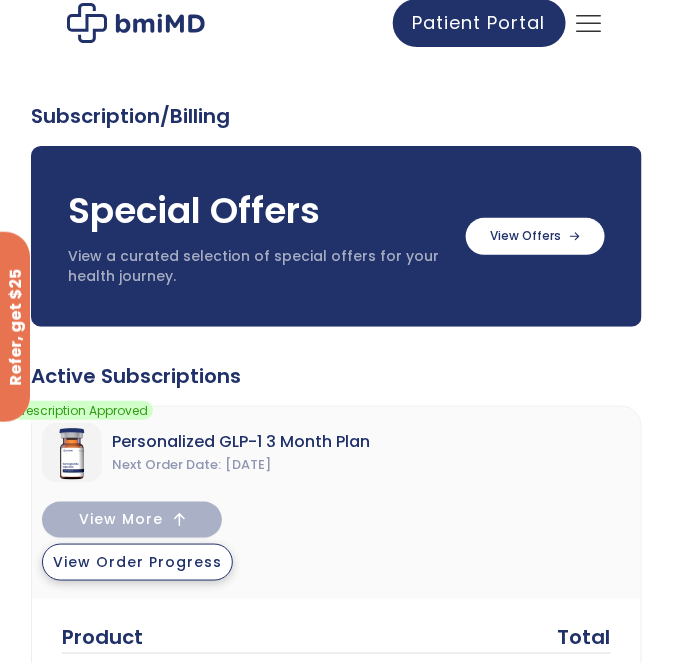 click on "View Order Progress" at bounding box center (137, 562) 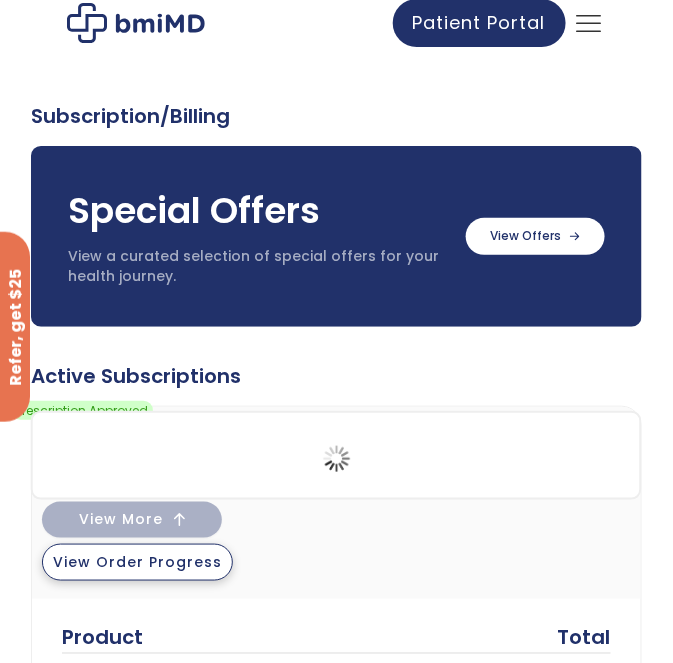 scroll, scrollTop: 0, scrollLeft: 0, axis: both 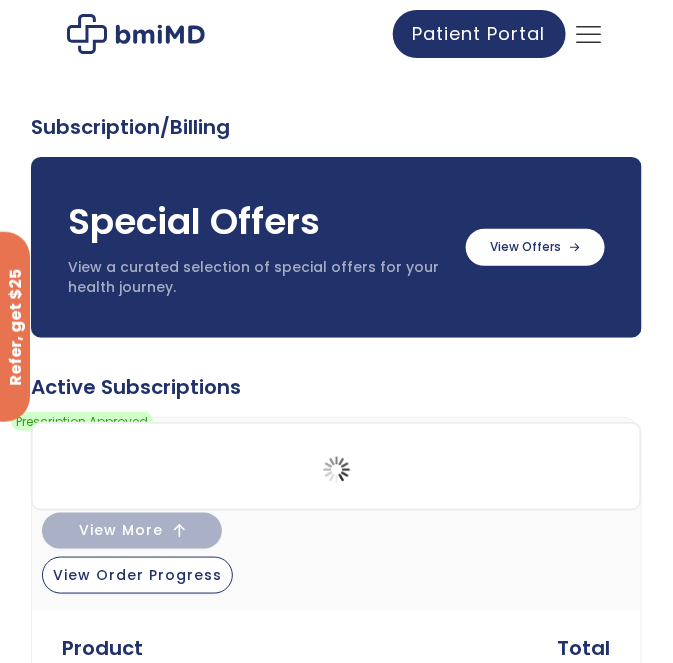 click at bounding box center (589, 34) 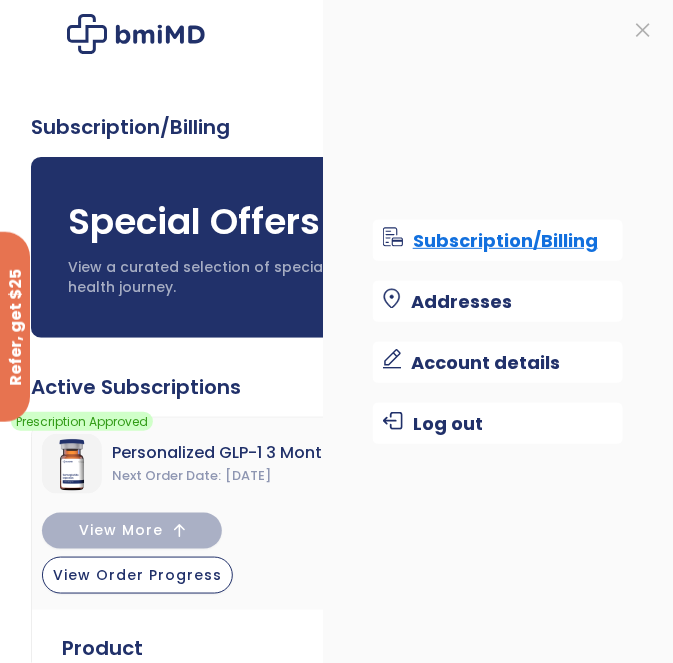click on "Subscription/Billing" at bounding box center [498, 240] 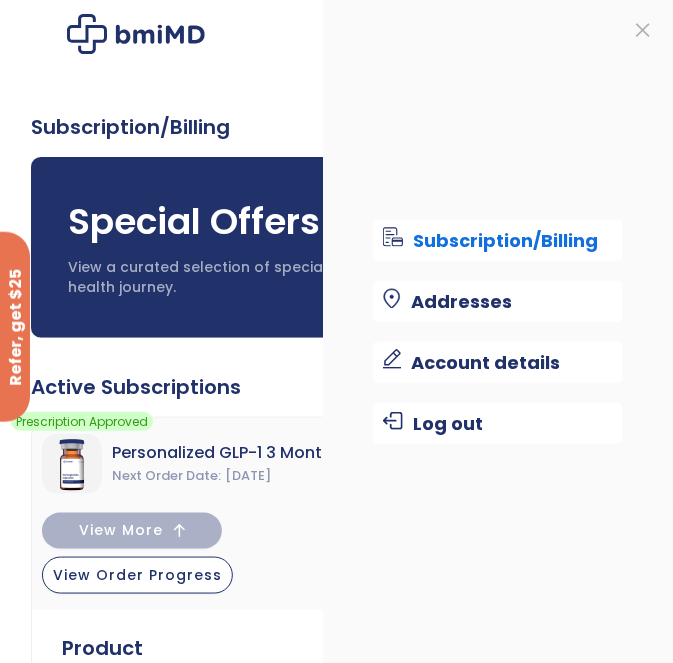 click on "Special Offers
View a curated selection of special offers for your health journey." at bounding box center [336, 247] 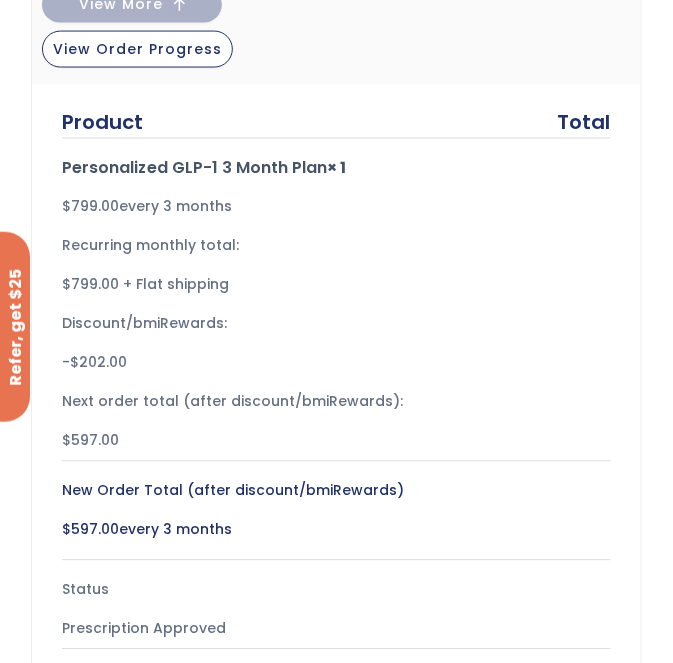 scroll, scrollTop: 531, scrollLeft: 0, axis: vertical 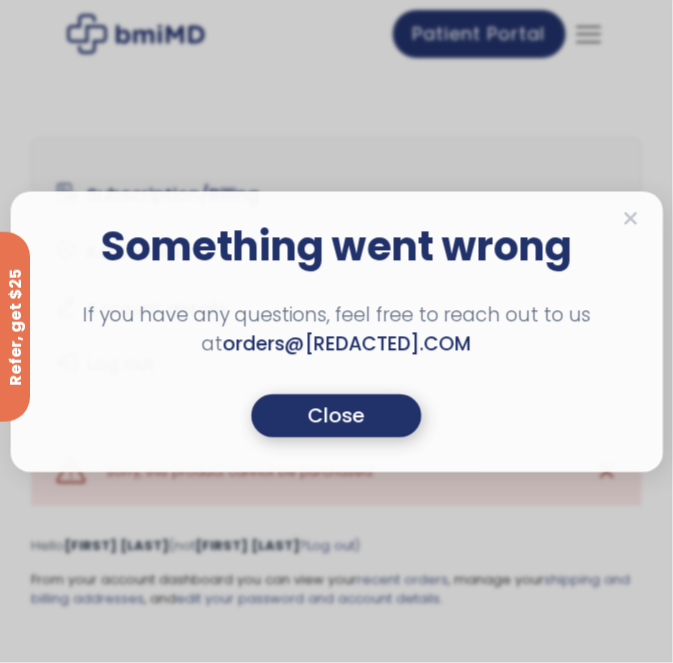 click on "Close" at bounding box center [337, 415] 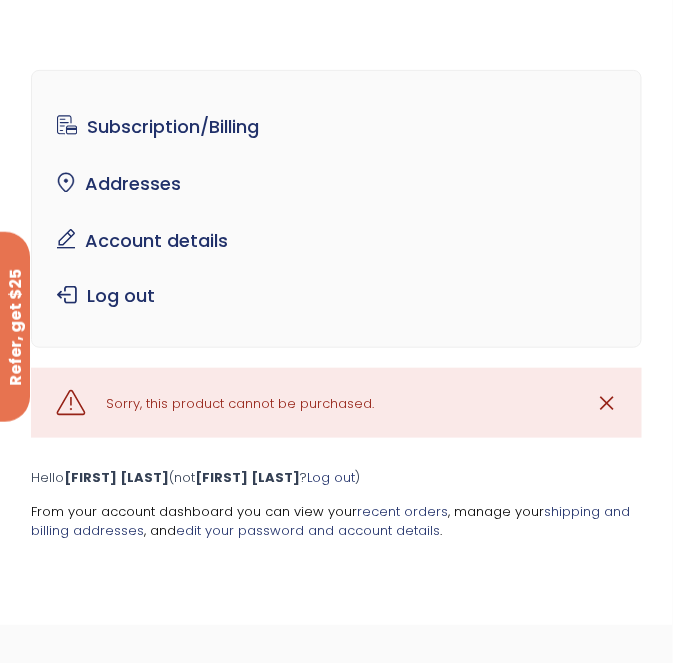 scroll, scrollTop: 0, scrollLeft: 0, axis: both 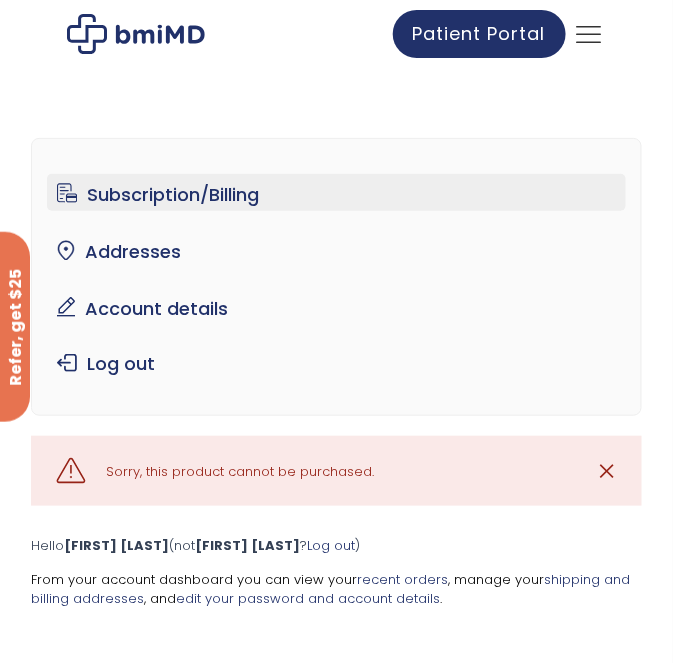 click on "Subscription/Billing" at bounding box center (336, 192) 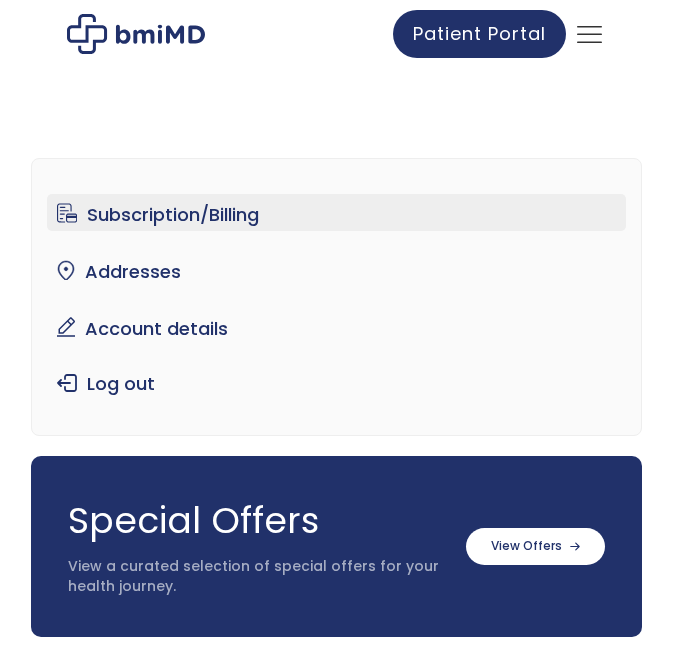 scroll, scrollTop: 0, scrollLeft: 0, axis: both 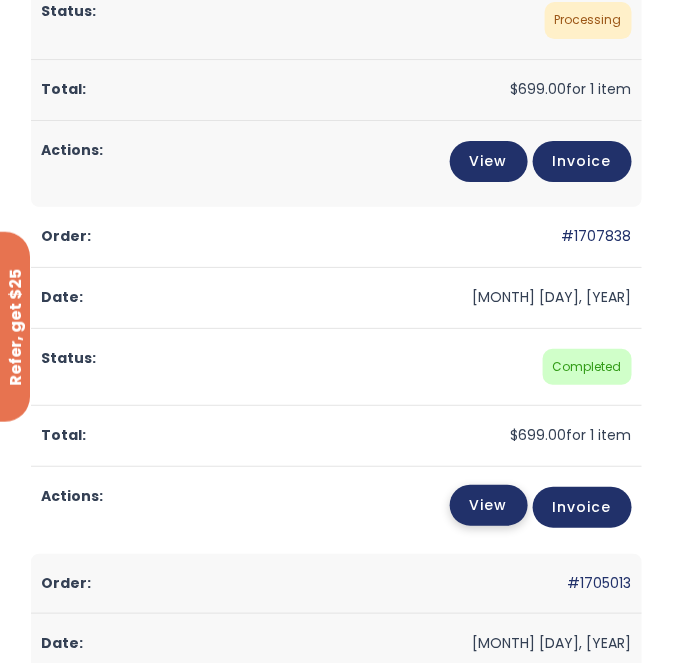 click on "View" at bounding box center (489, 505) 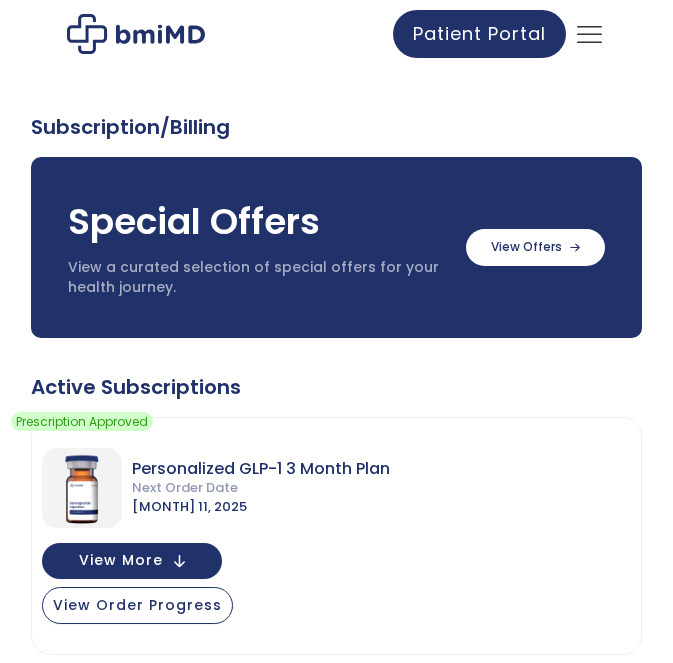 scroll, scrollTop: 0, scrollLeft: 0, axis: both 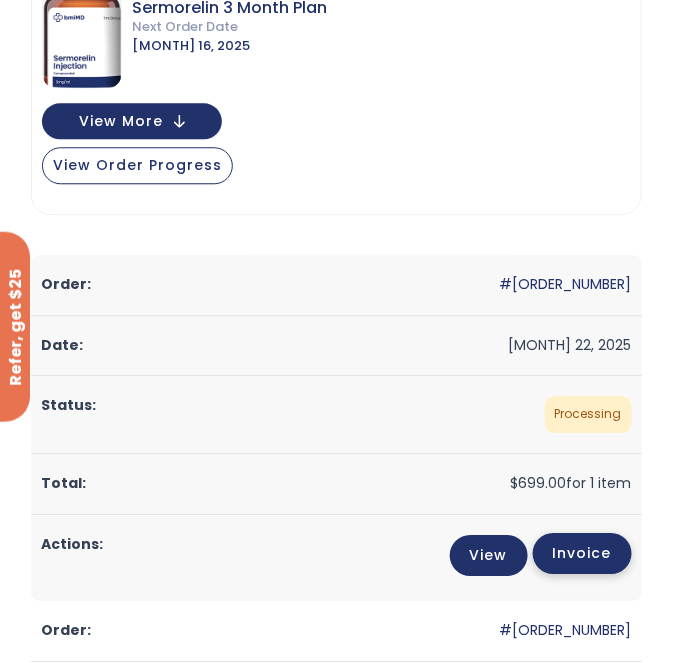 click on "Invoice" at bounding box center [582, 553] 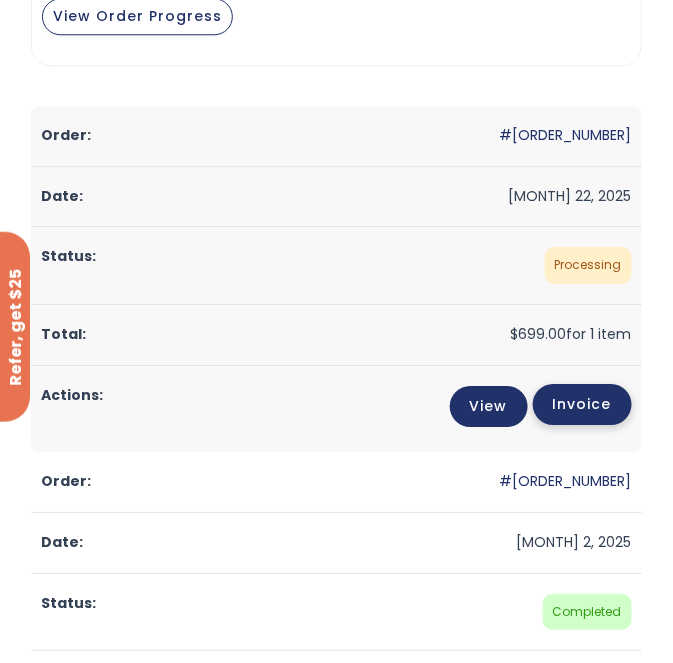 scroll, scrollTop: 920, scrollLeft: 0, axis: vertical 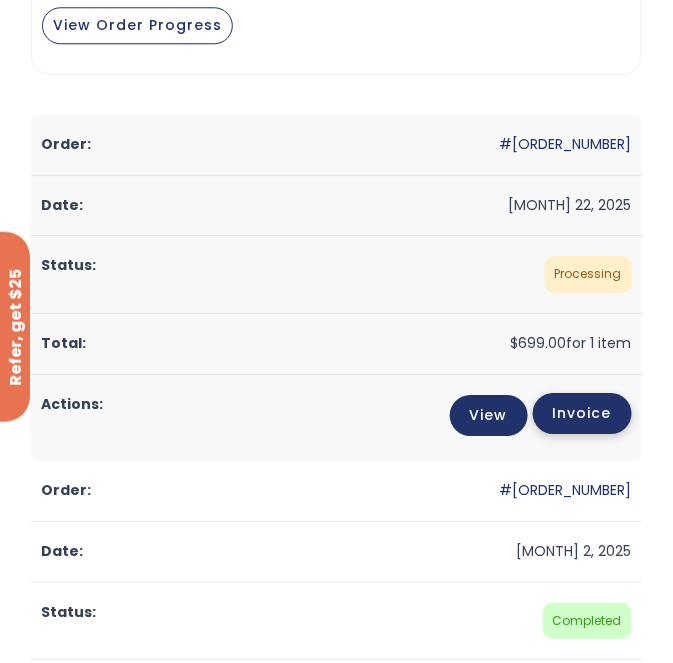 click on "Invoice" at bounding box center [582, 413] 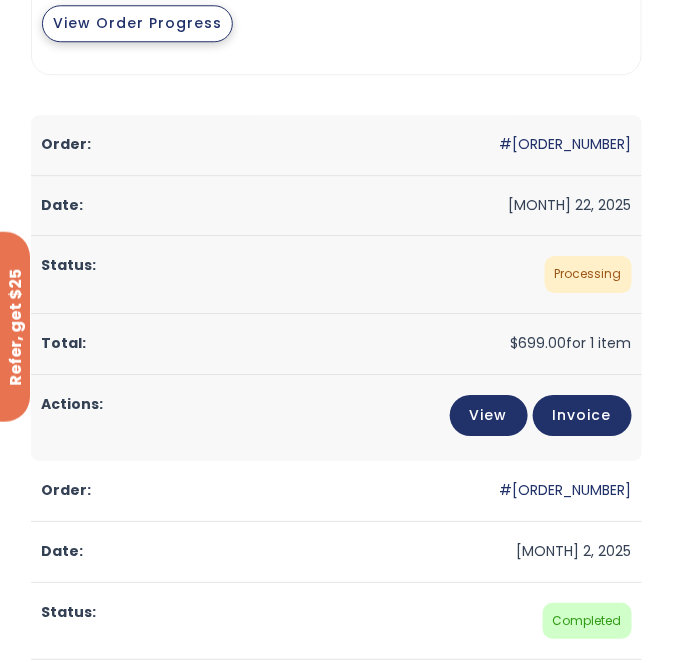 click on "View Order Progress" at bounding box center [137, 23] 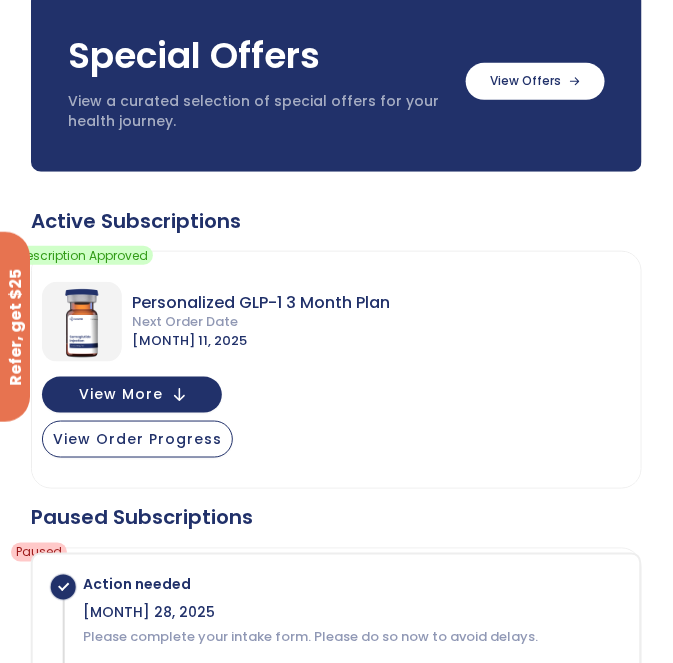 scroll, scrollTop: 169, scrollLeft: 0, axis: vertical 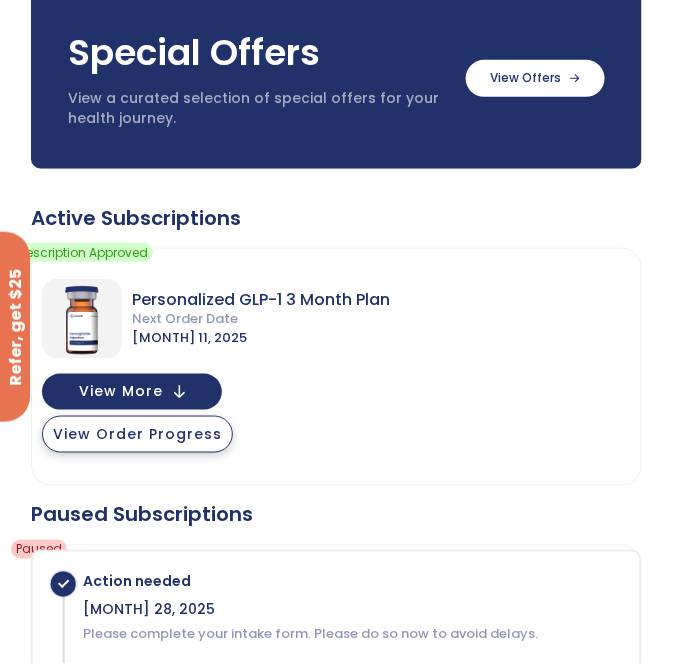 click on "View Order Progress" at bounding box center (137, 434) 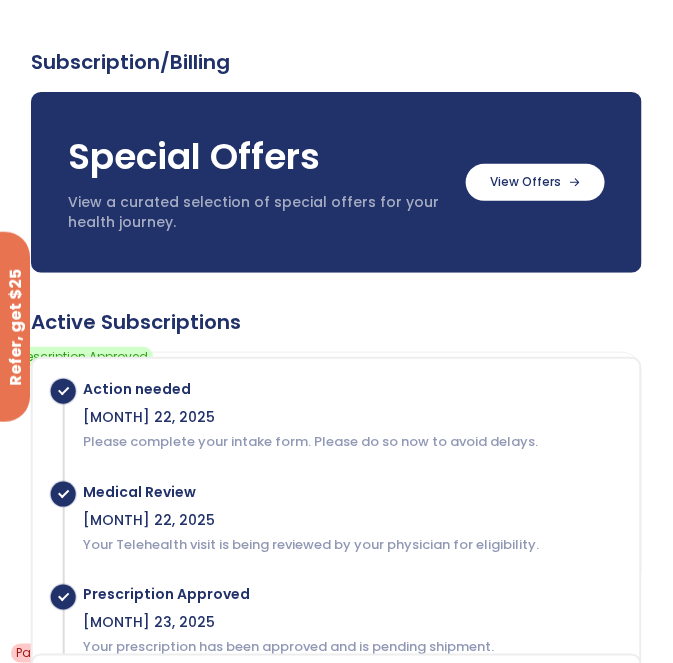 scroll, scrollTop: 0, scrollLeft: 0, axis: both 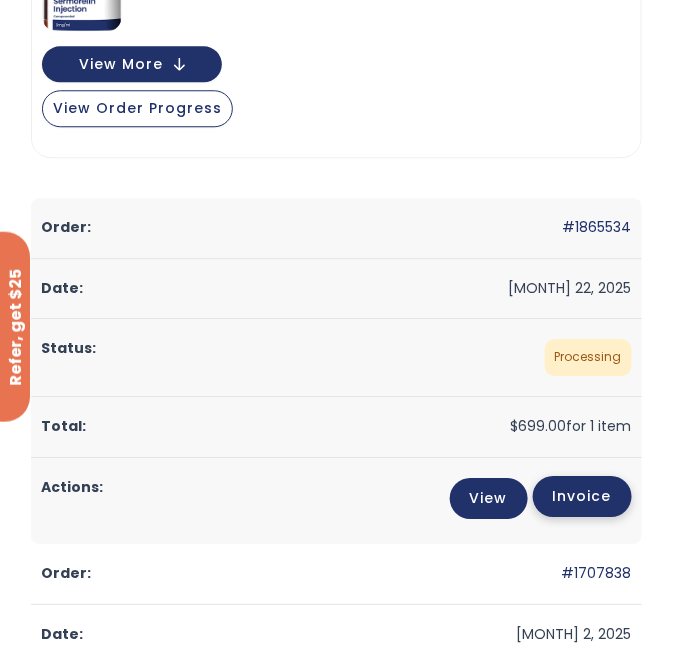 click on "Invoice" at bounding box center [582, 496] 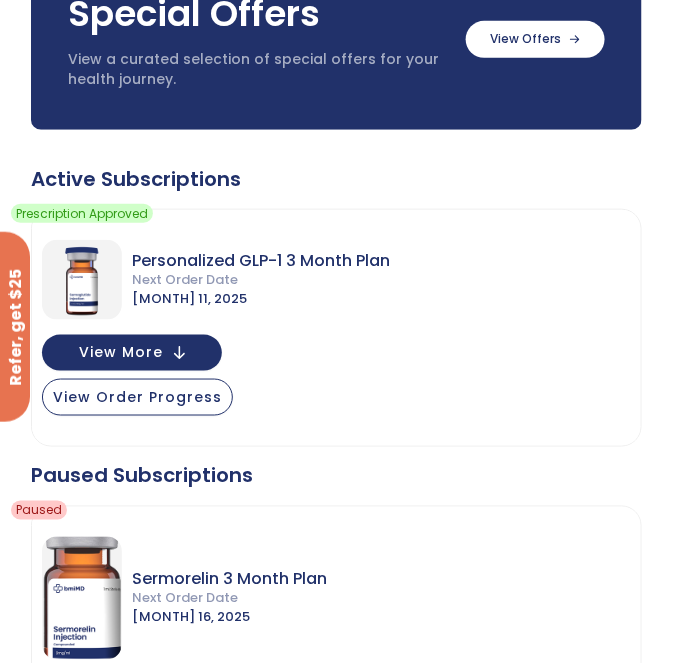 scroll, scrollTop: 206, scrollLeft: 0, axis: vertical 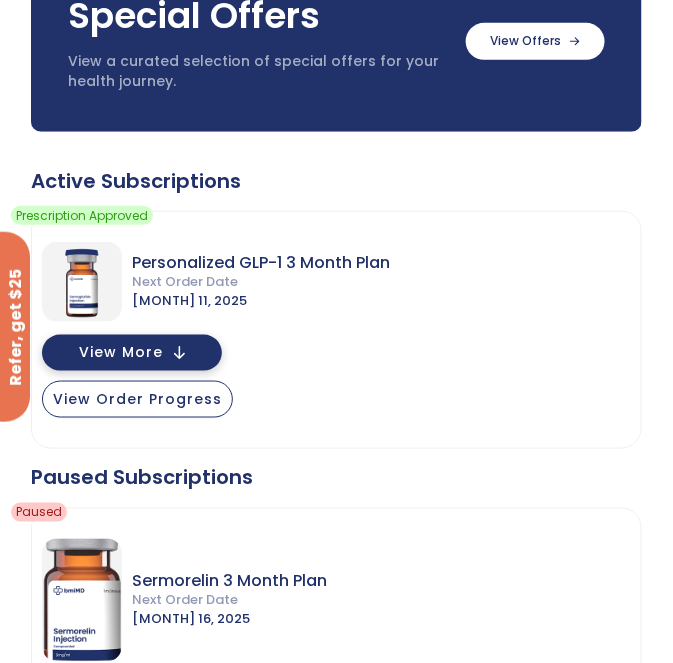 click on "View More" at bounding box center (121, 352) 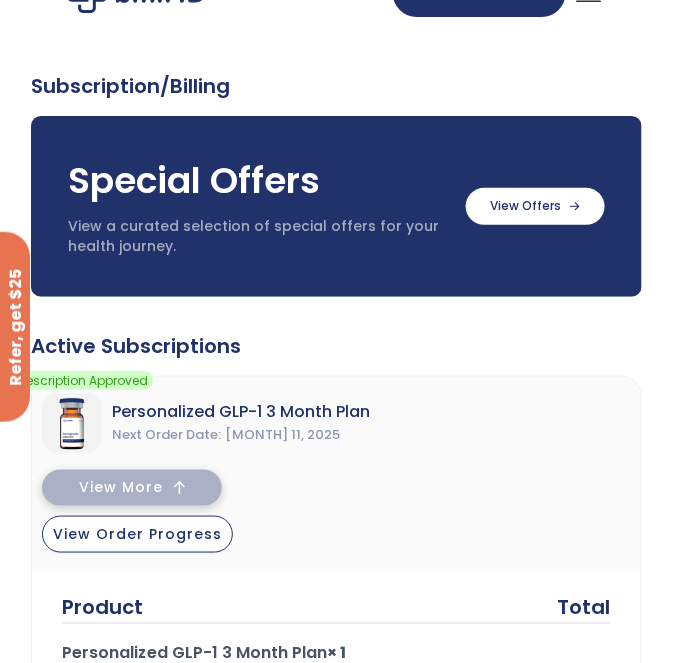 scroll, scrollTop: 0, scrollLeft: 0, axis: both 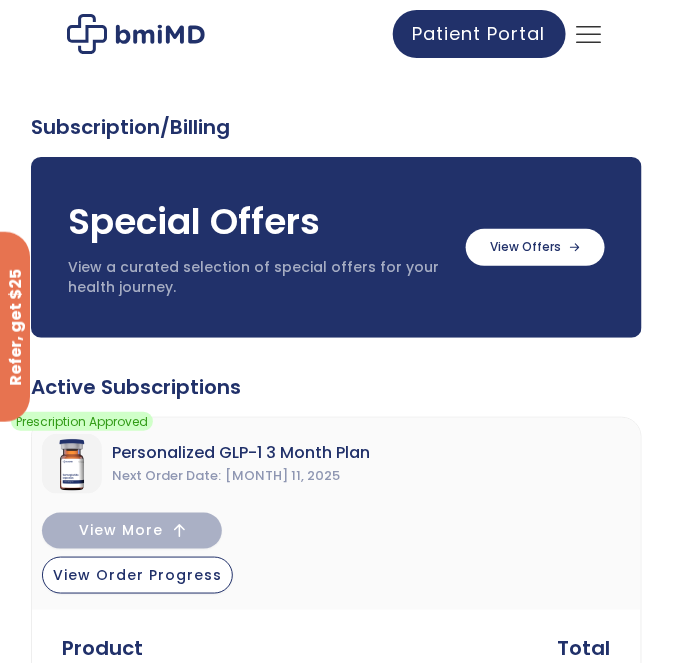 click at bounding box center [589, 34] 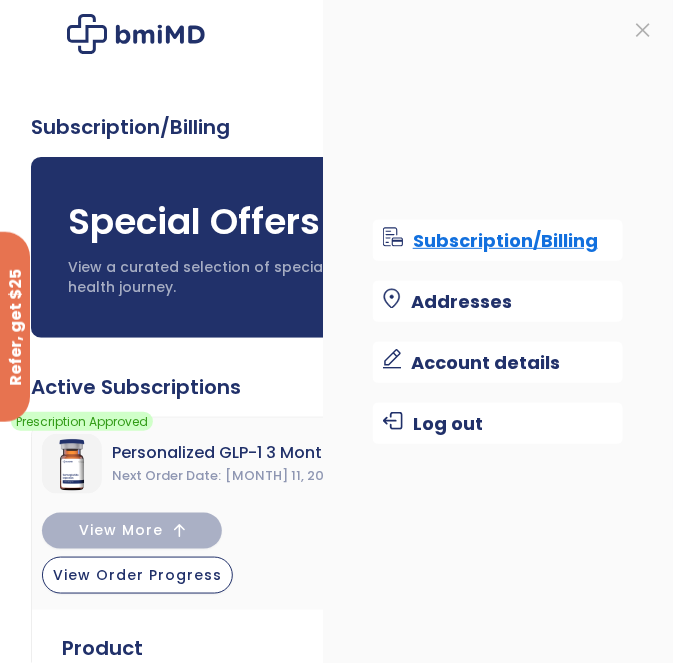 click on "Subscription/Billing" at bounding box center [498, 240] 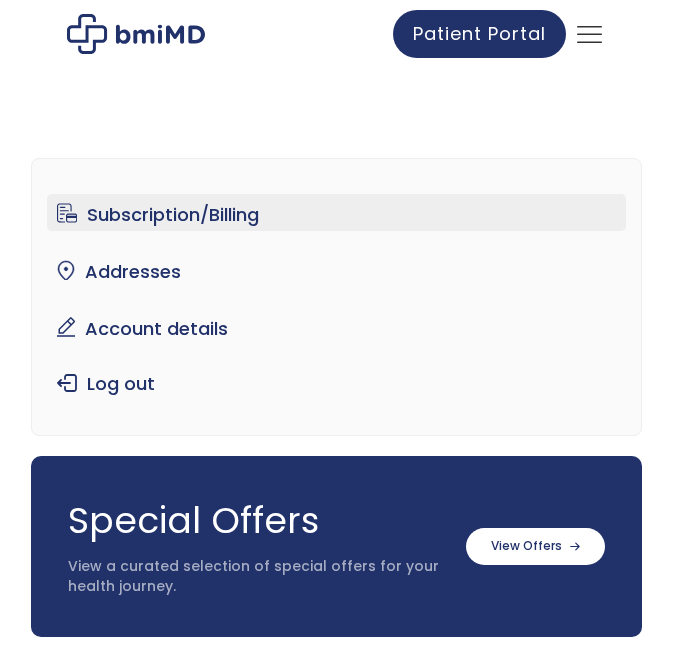 scroll, scrollTop: 0, scrollLeft: 0, axis: both 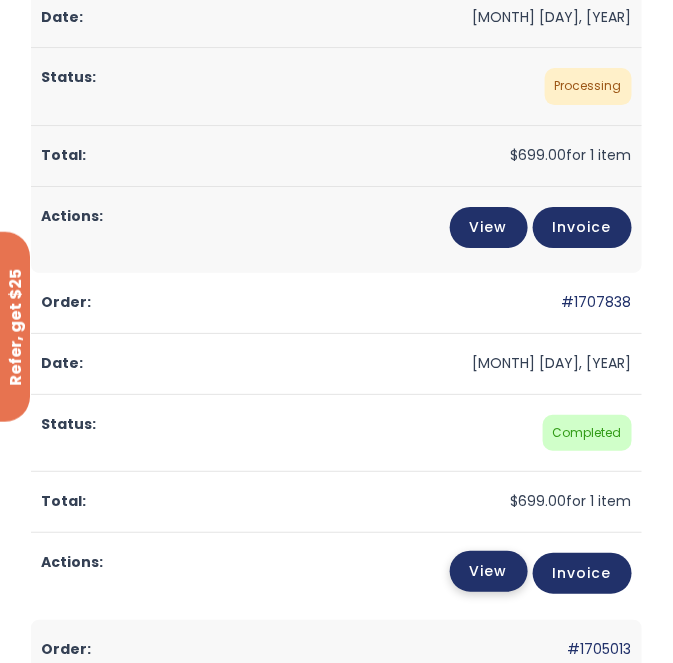 click on "View" at bounding box center (489, 571) 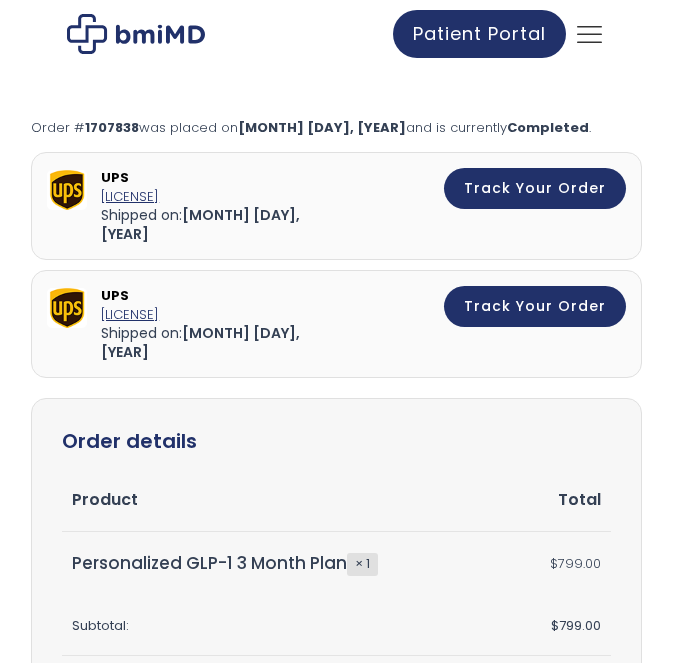 scroll, scrollTop: 0, scrollLeft: 0, axis: both 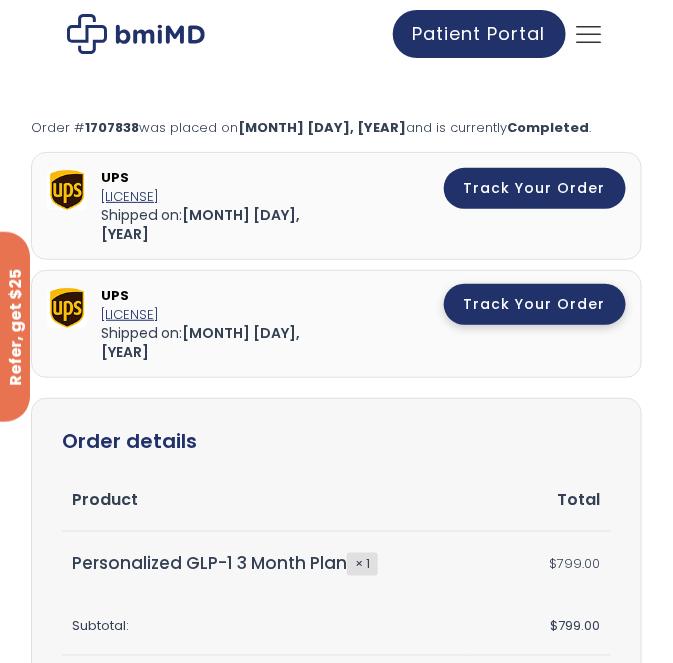 click on "Track Your Order" at bounding box center [535, 304] 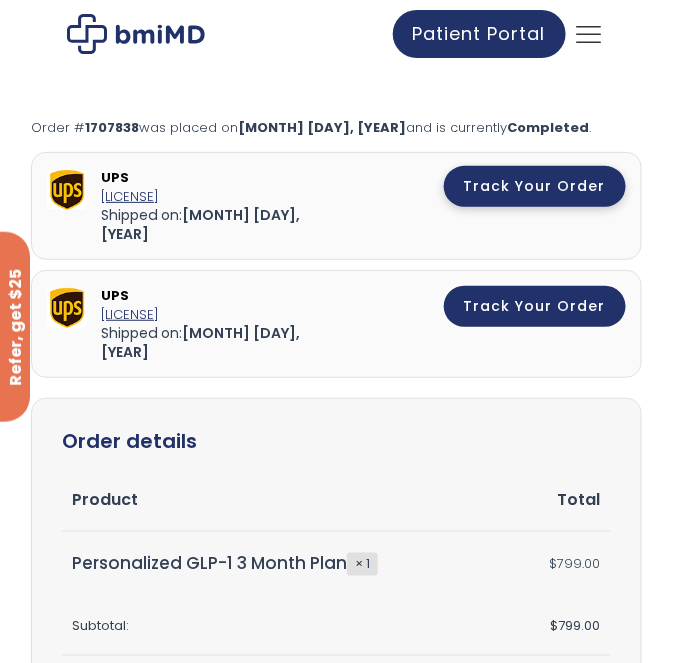 click on "Track Your Order" at bounding box center [535, 186] 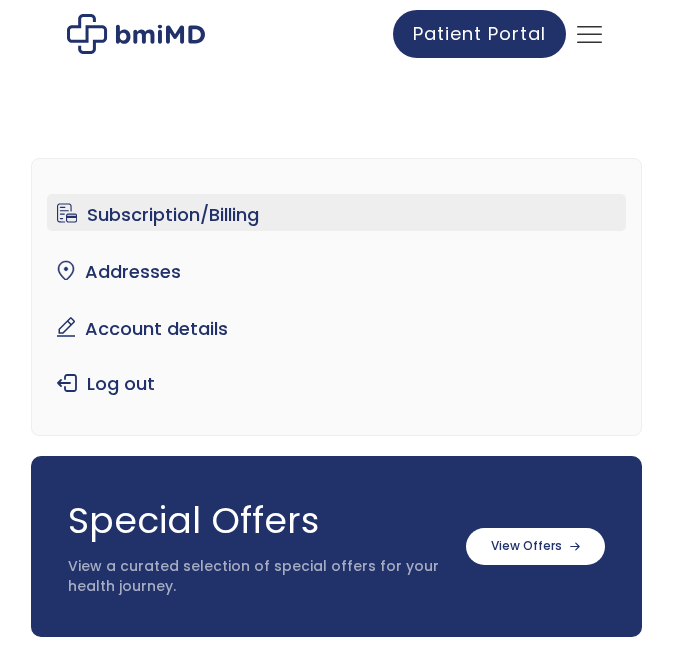 scroll, scrollTop: 1116, scrollLeft: 0, axis: vertical 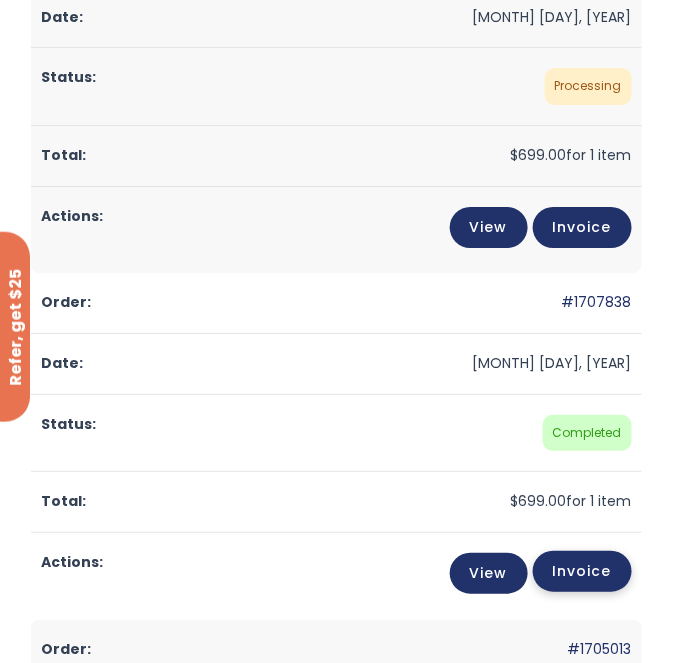 click on "Invoice" at bounding box center [582, 571] 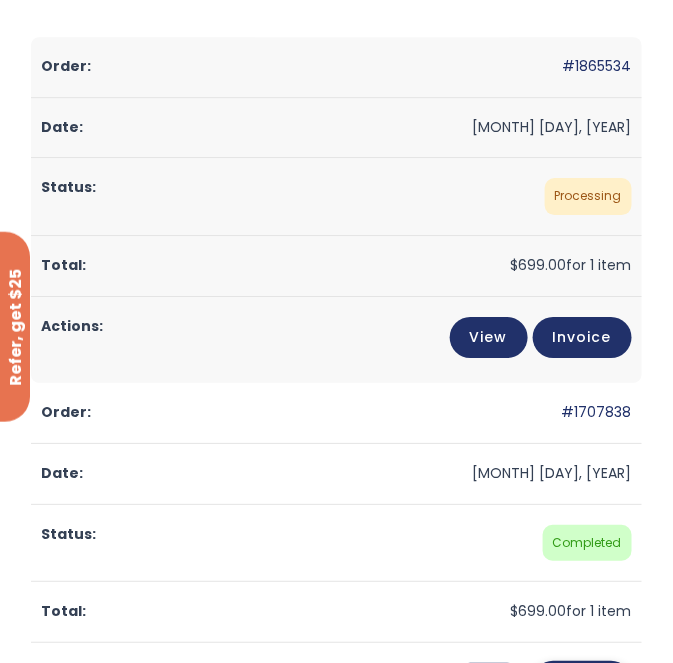 scroll, scrollTop: 987, scrollLeft: 0, axis: vertical 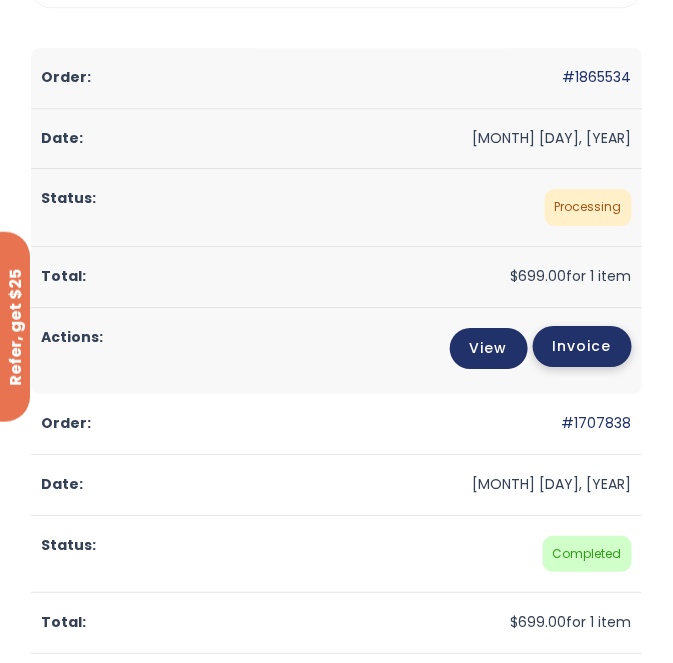 click on "Invoice" at bounding box center (582, 346) 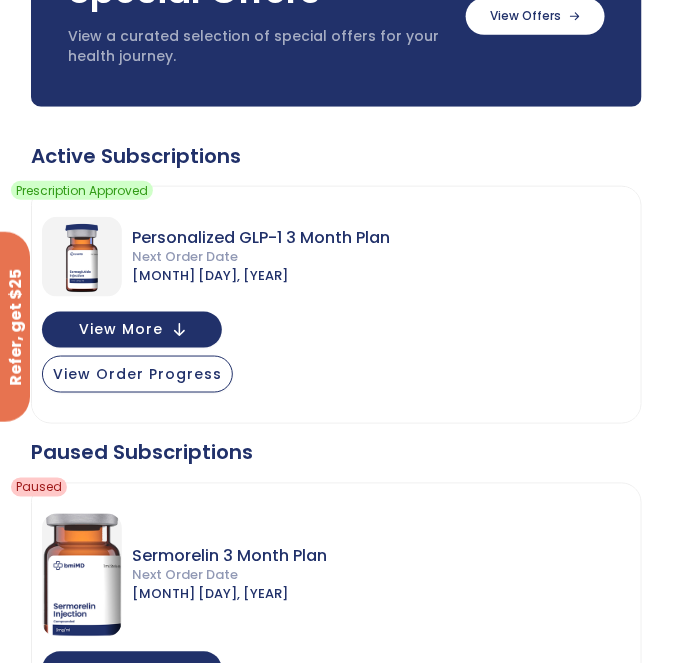 scroll, scrollTop: 232, scrollLeft: 0, axis: vertical 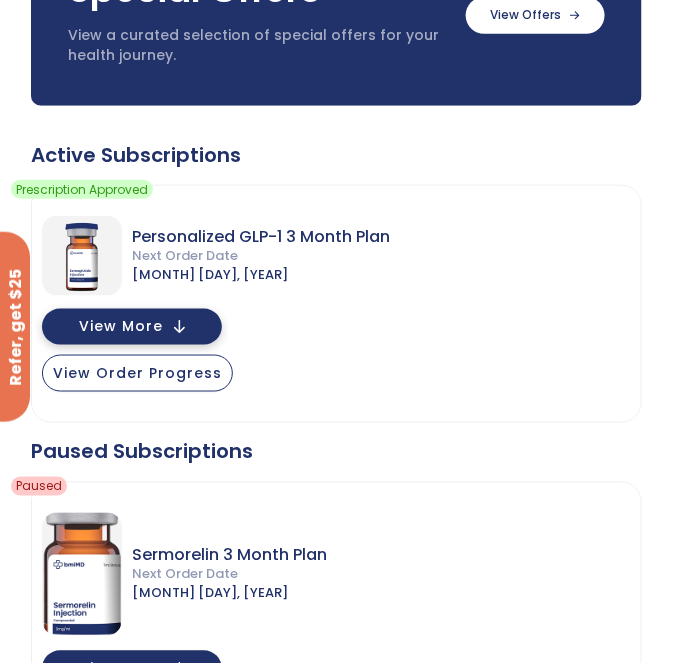 click on "View More" at bounding box center (121, 326) 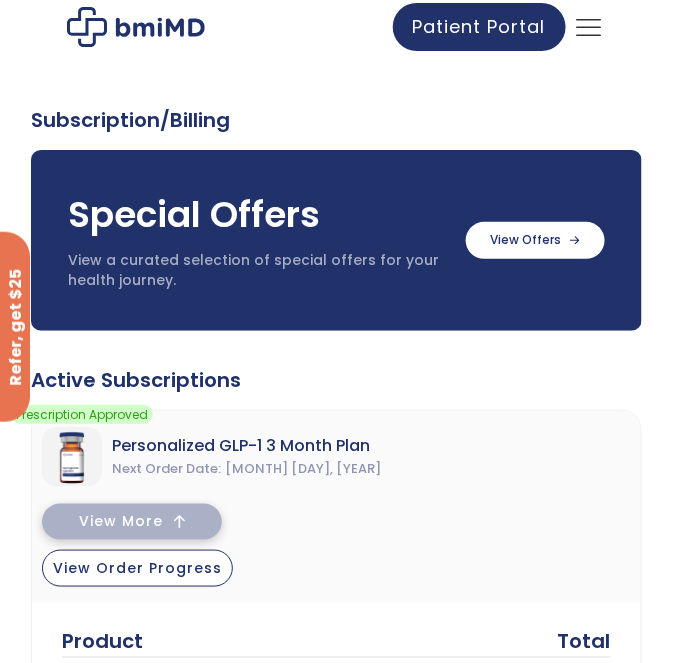 scroll, scrollTop: 0, scrollLeft: 0, axis: both 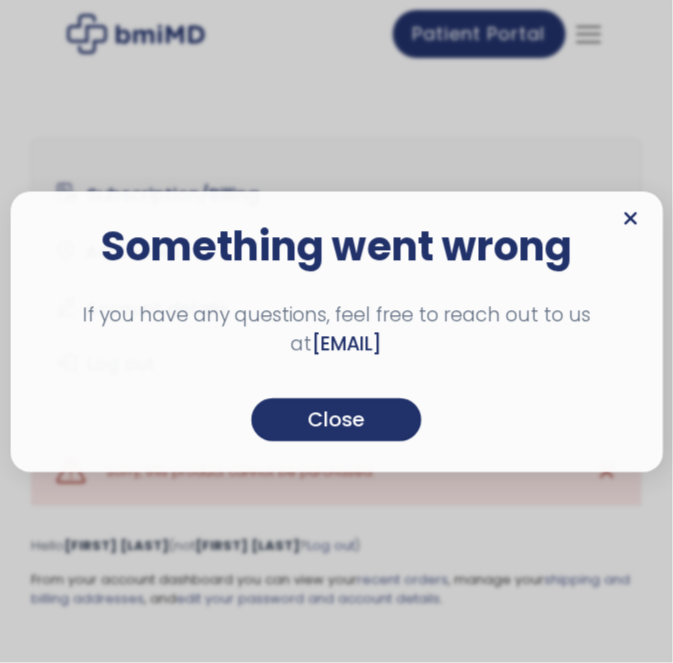 click at bounding box center (630, 218) 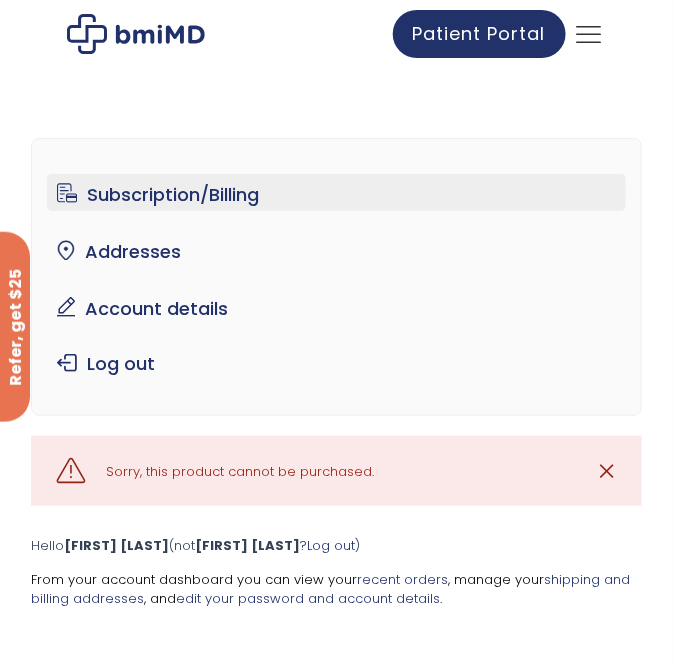 click on "Subscription/Billing" at bounding box center (336, 192) 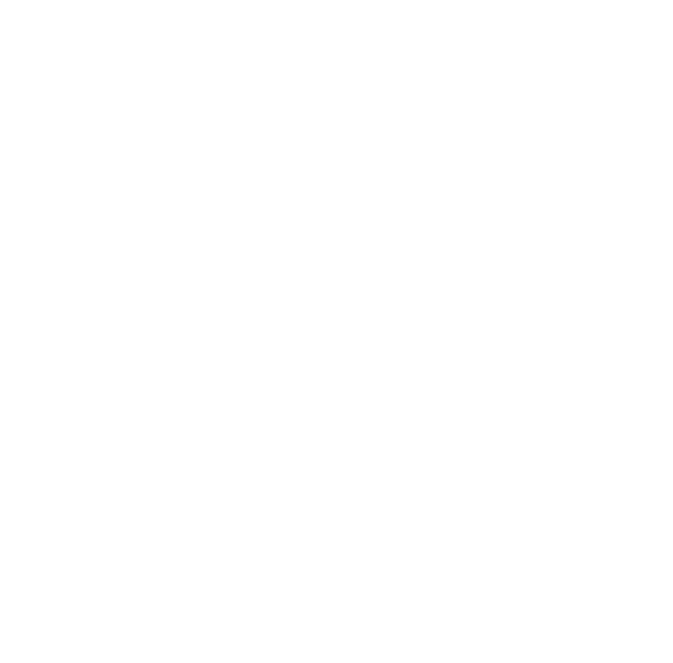 scroll, scrollTop: 0, scrollLeft: 0, axis: both 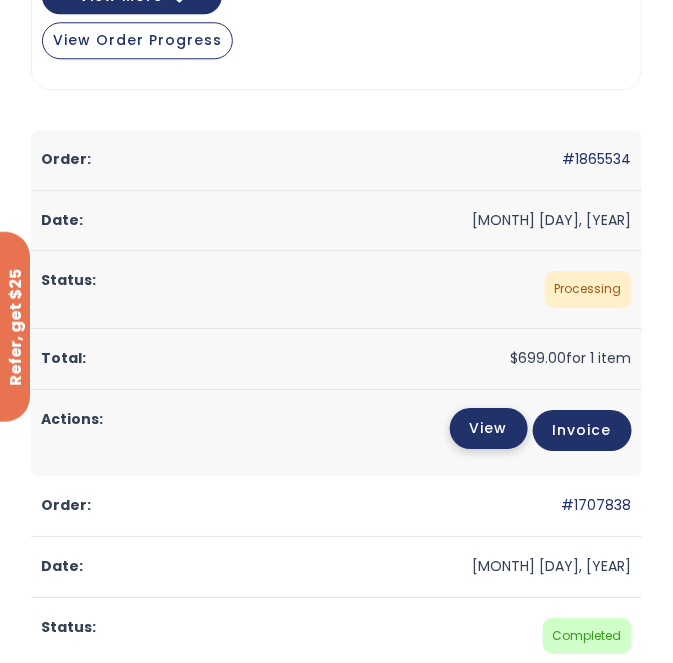 click on "View" at bounding box center [489, 428] 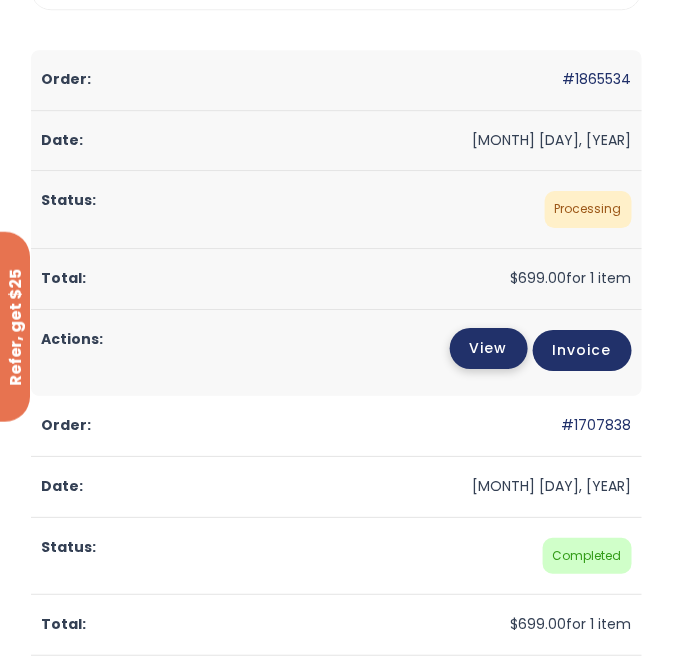 scroll, scrollTop: 1001, scrollLeft: 0, axis: vertical 